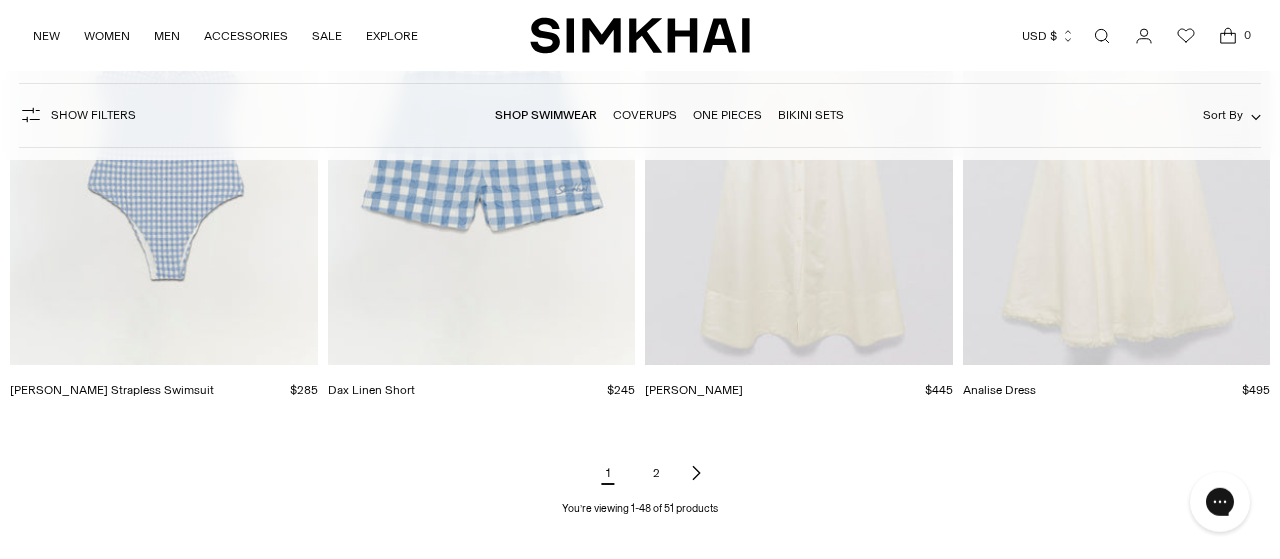 scroll, scrollTop: 6760, scrollLeft: 0, axis: vertical 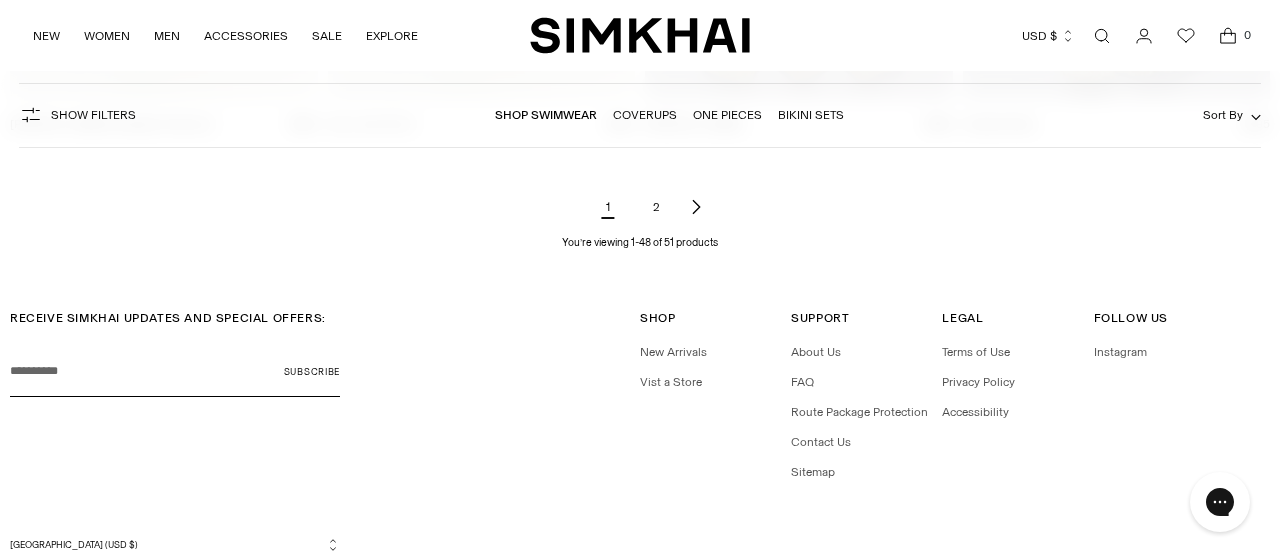 click on "2" at bounding box center (656, 207) 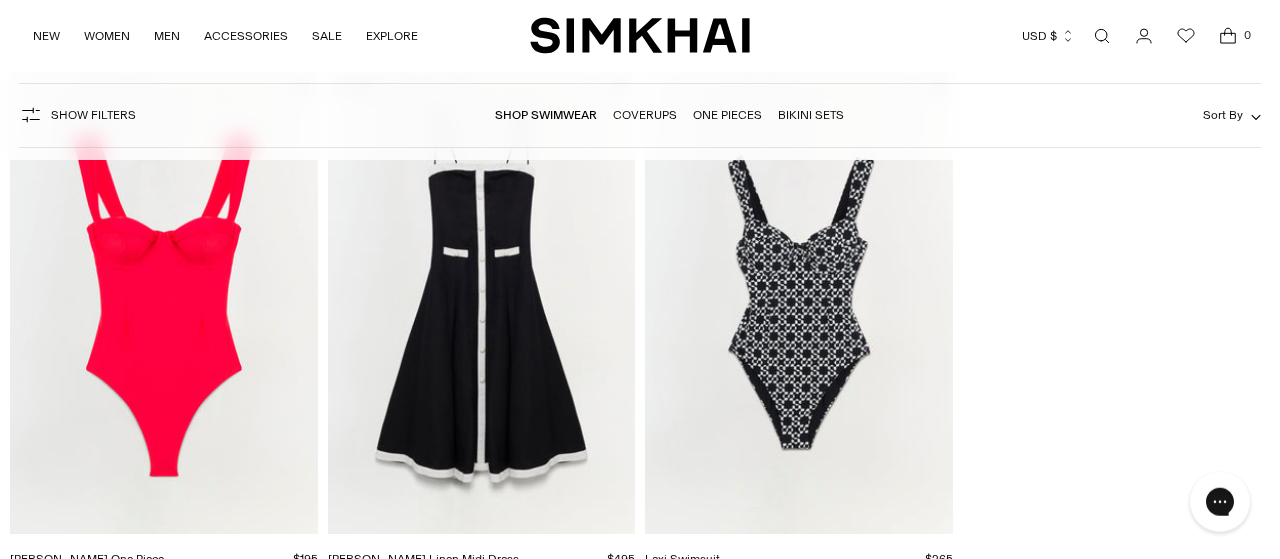 scroll, scrollTop: 104, scrollLeft: 0, axis: vertical 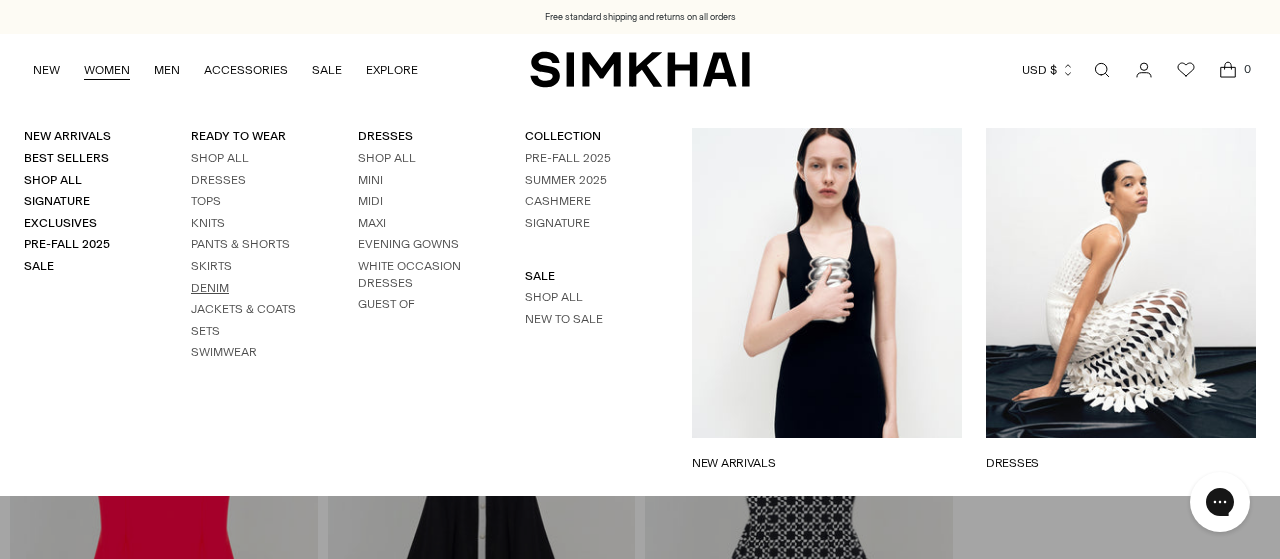 click on "Denim" at bounding box center [210, 288] 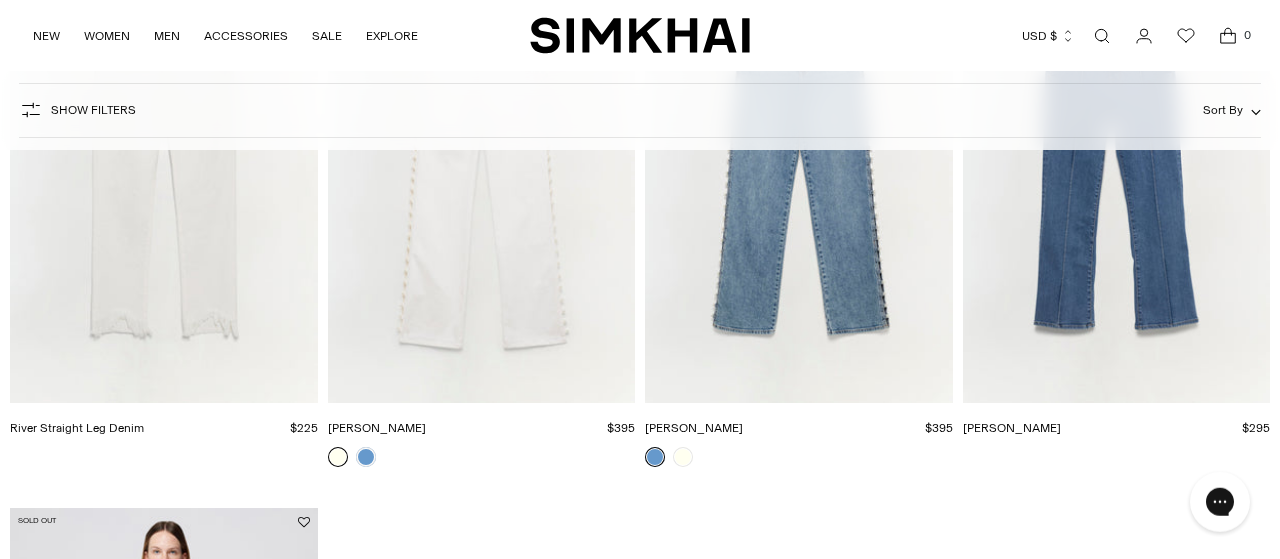 scroll, scrollTop: 3082, scrollLeft: 0, axis: vertical 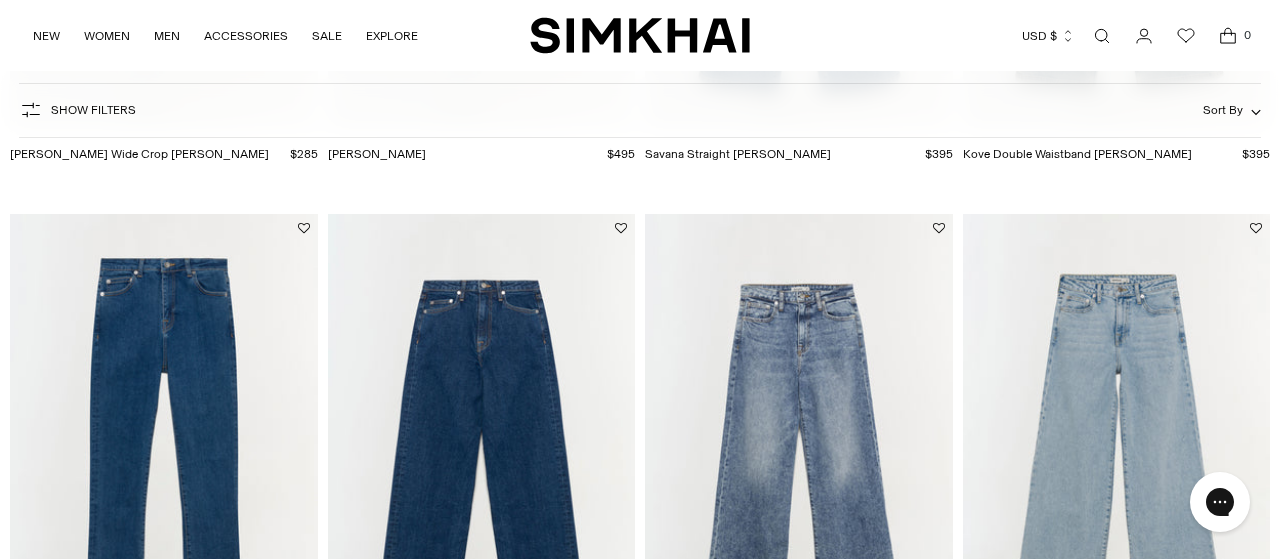 click at bounding box center [1102, 36] 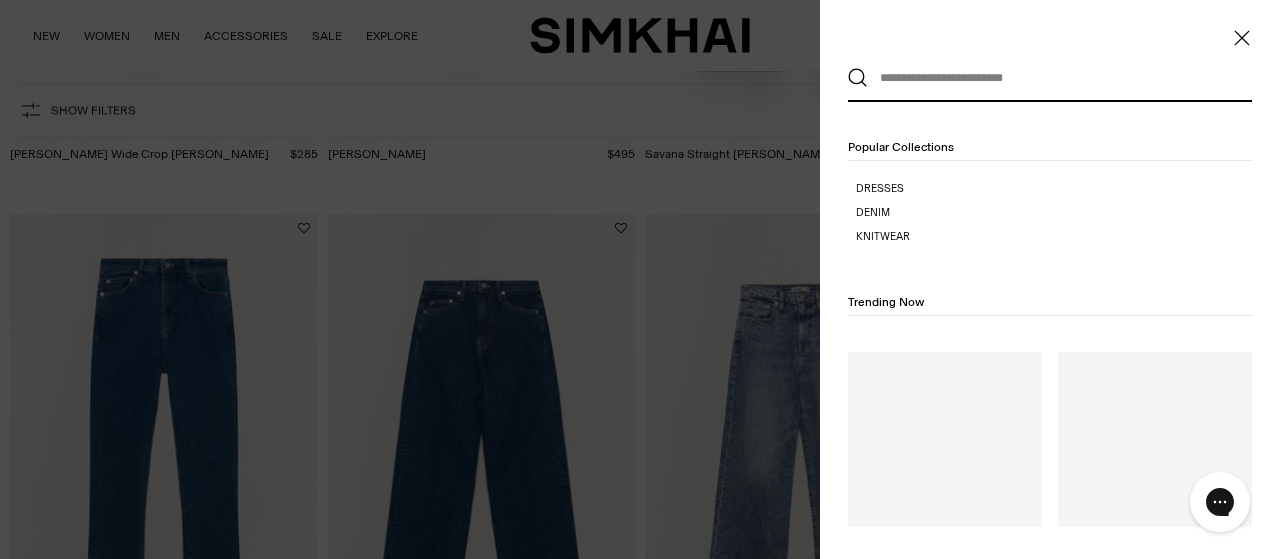 scroll, scrollTop: 0, scrollLeft: 0, axis: both 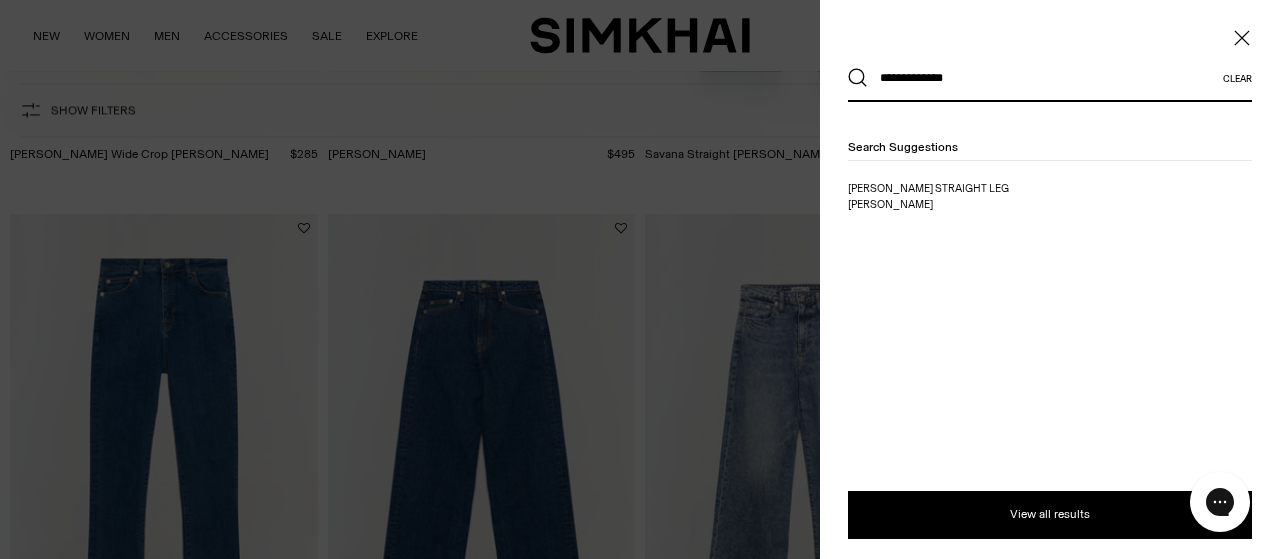 type on "**********" 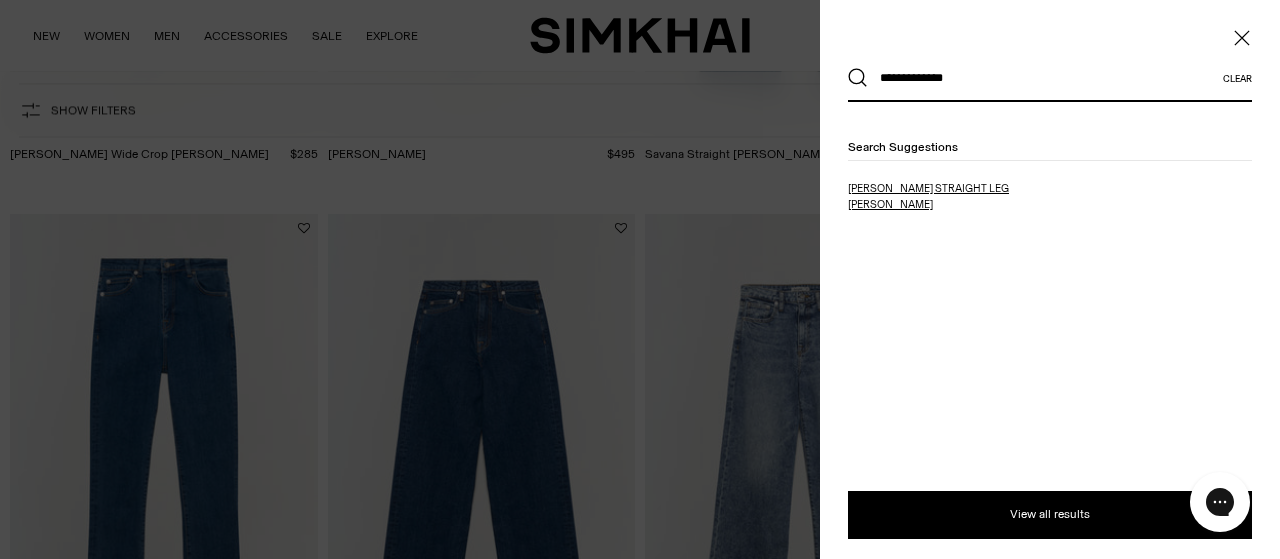 click on "betty straight leg jean" at bounding box center [928, 196] 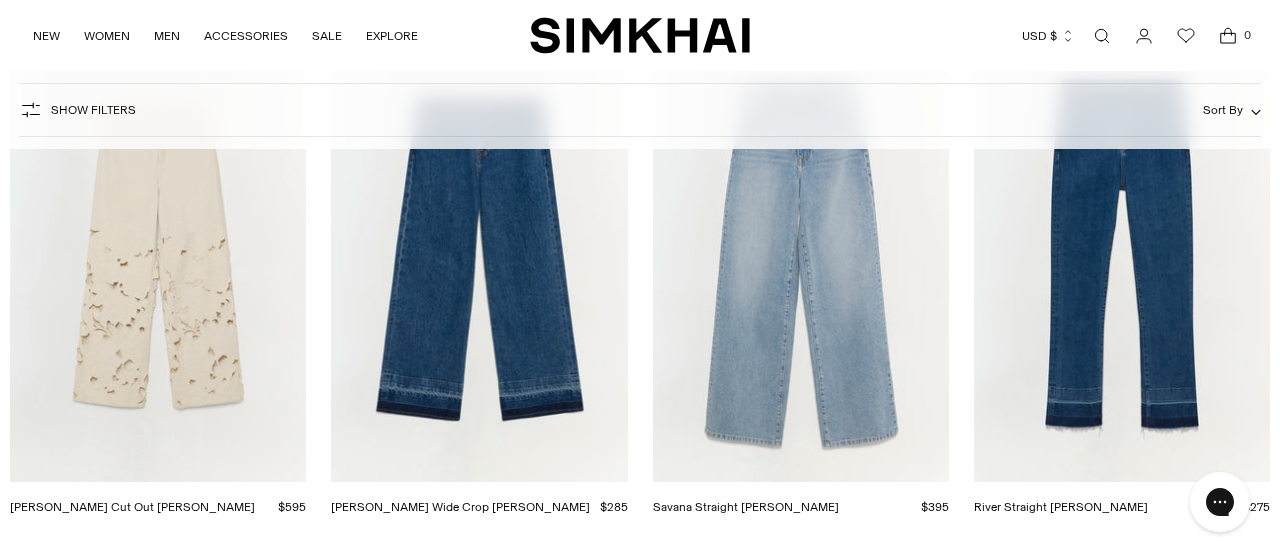 scroll, scrollTop: 312, scrollLeft: 0, axis: vertical 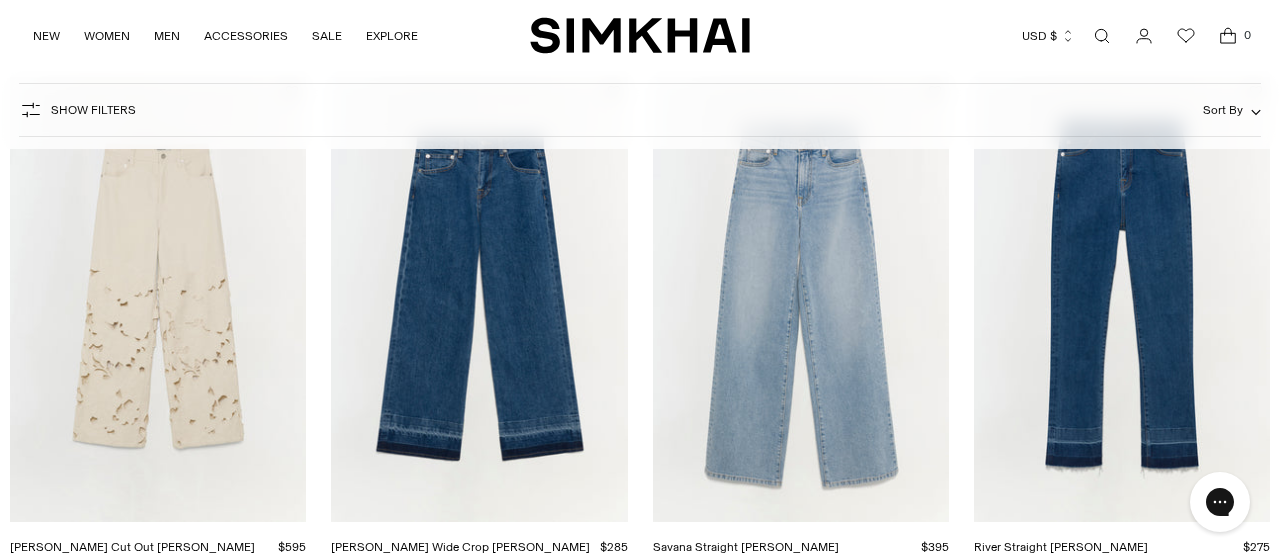 click at bounding box center [0, 0] 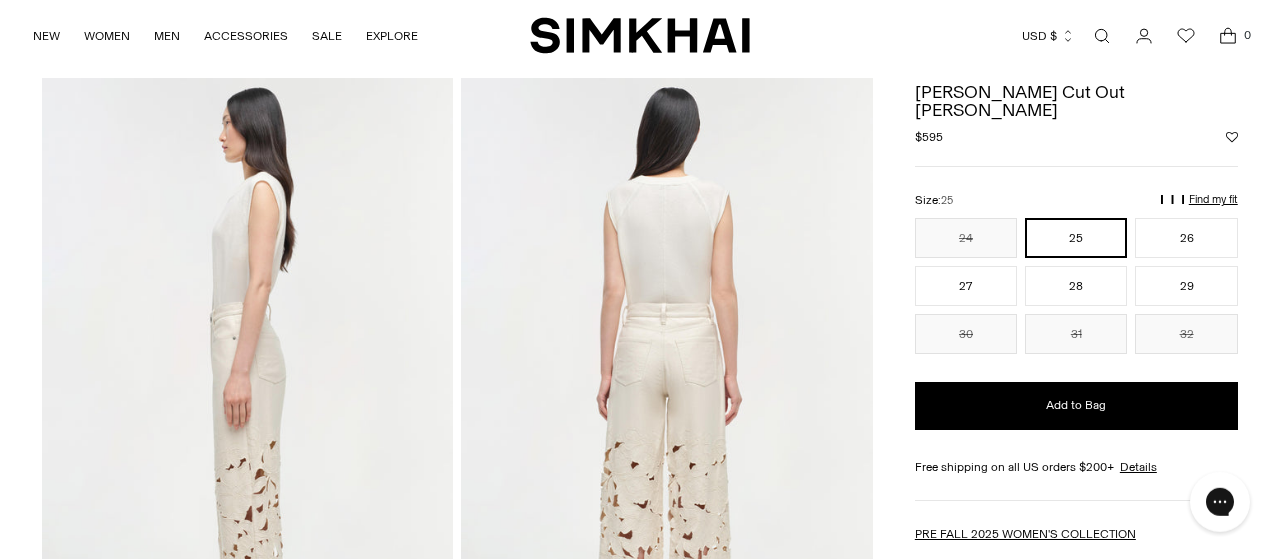 scroll, scrollTop: 520, scrollLeft: 0, axis: vertical 